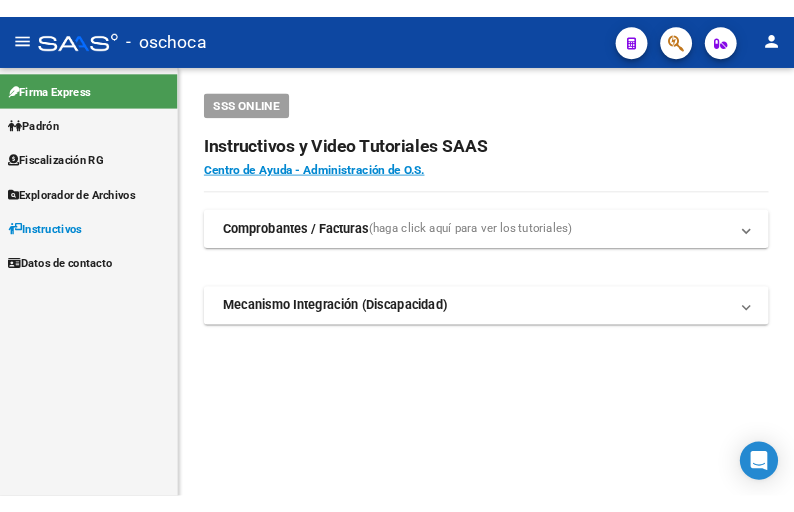 scroll, scrollTop: 0, scrollLeft: 0, axis: both 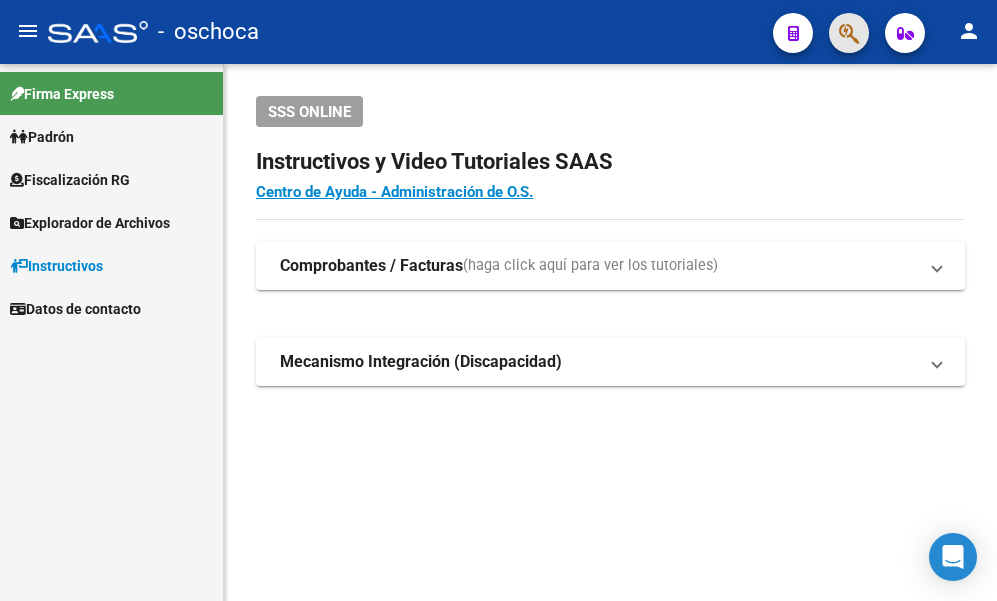 click 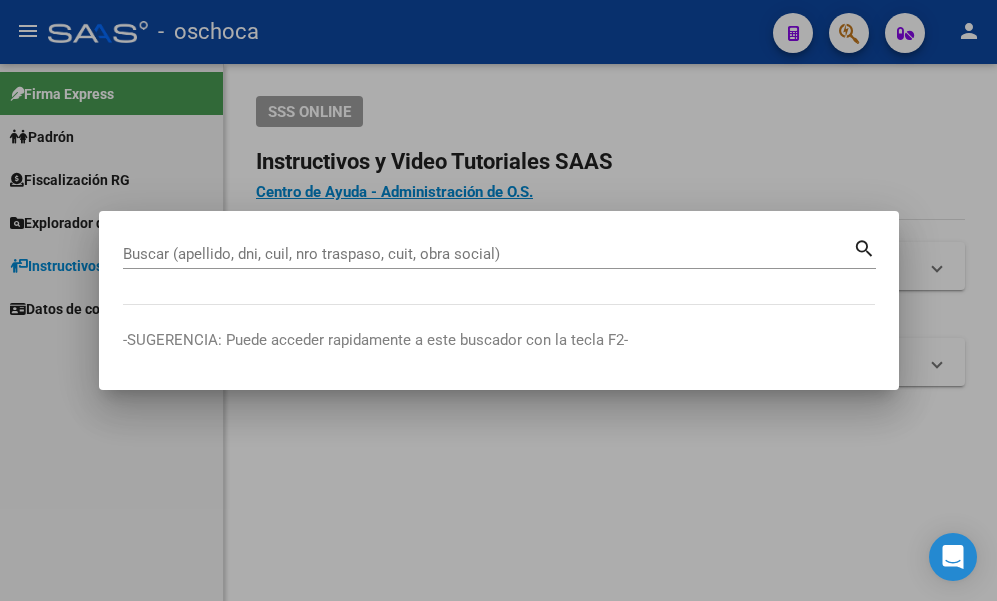 click at bounding box center (498, 300) 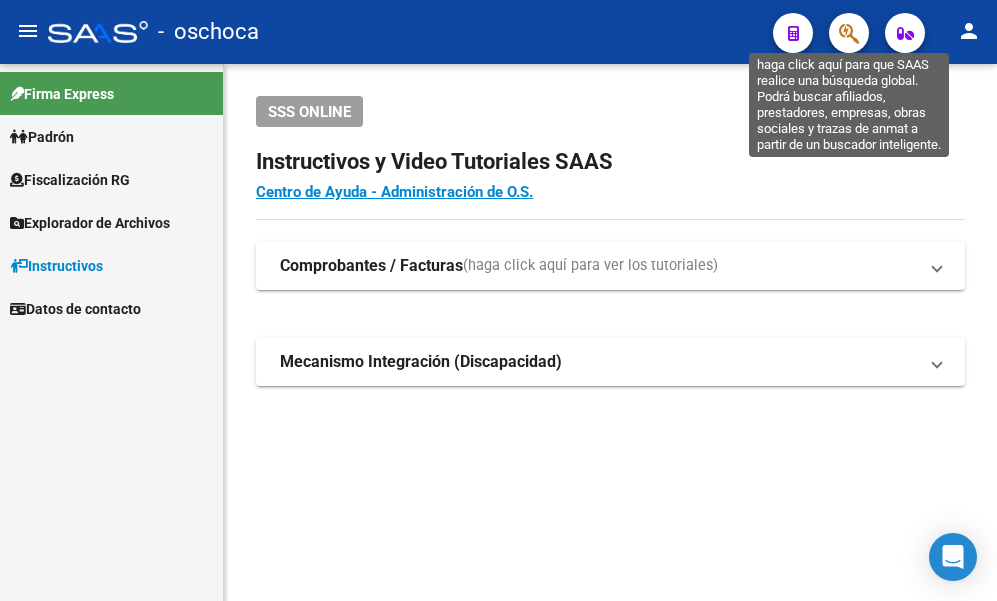 click 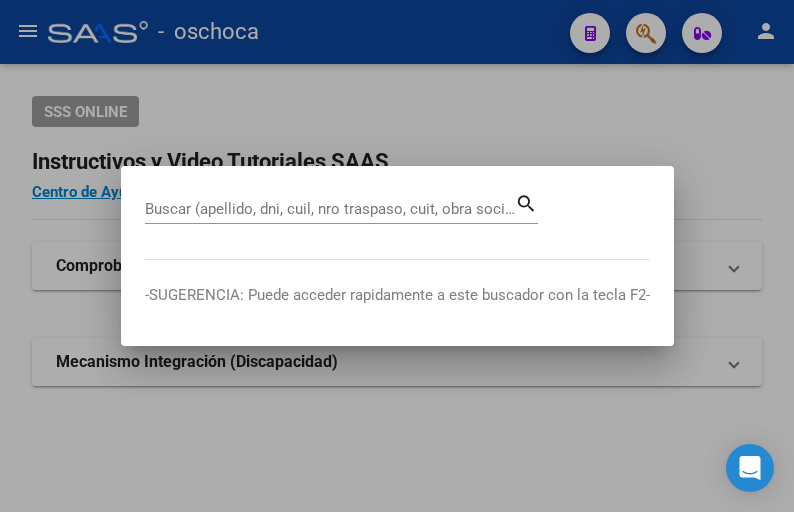 drag, startPoint x: 418, startPoint y: 183, endPoint x: 377, endPoint y: 160, distance: 47.010635 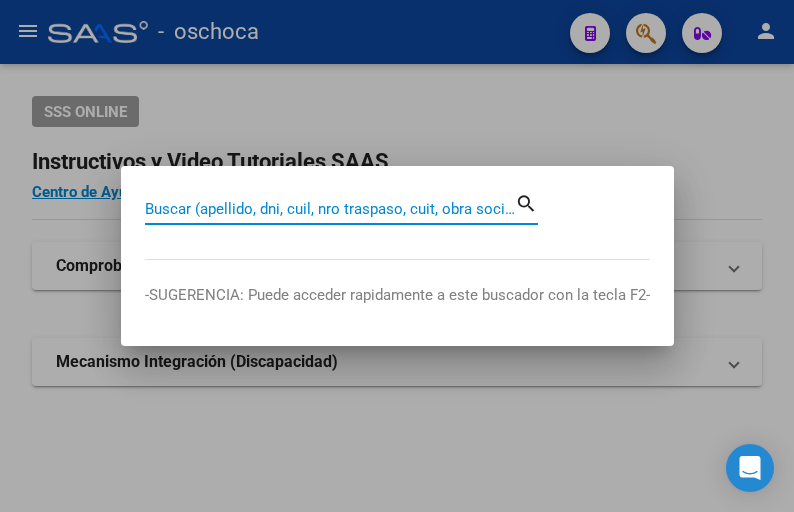 click on "Buscar (apellido, dni, cuil, nro traspaso, cuit, obra social)" at bounding box center (330, 209) 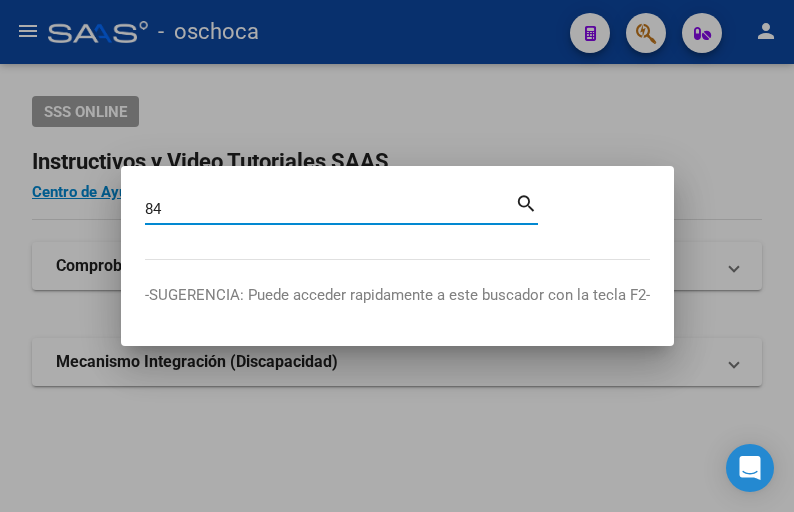 click on "84" at bounding box center (330, 209) 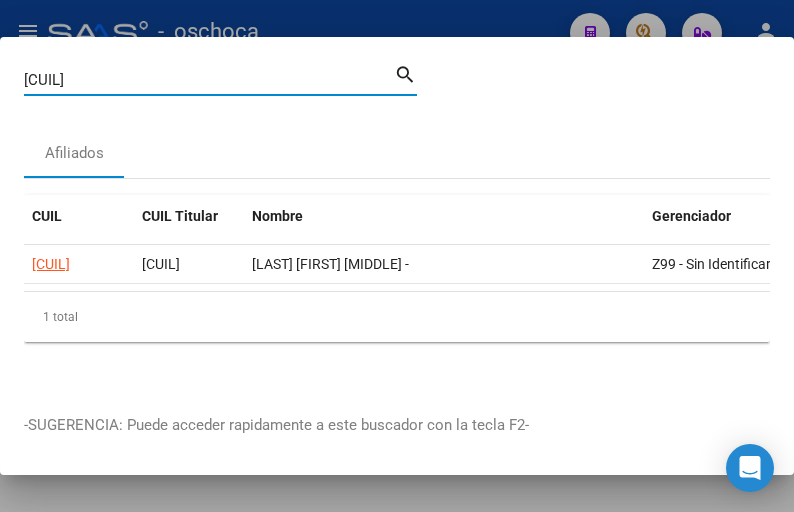 drag, startPoint x: 138, startPoint y: 75, endPoint x: -27, endPoint y: 55, distance: 166.2077 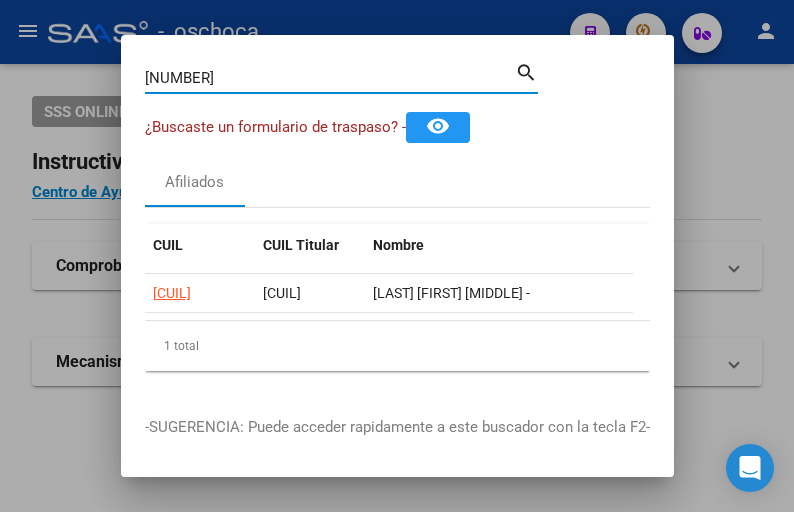 drag, startPoint x: 250, startPoint y: 73, endPoint x: -10, endPoint y: 49, distance: 261.10535 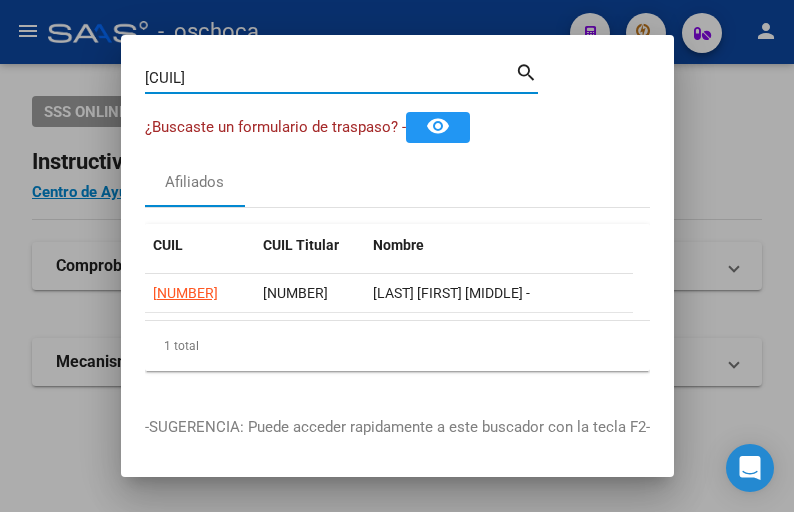 drag, startPoint x: 198, startPoint y: 81, endPoint x: 2, endPoint y: 34, distance: 201.55644 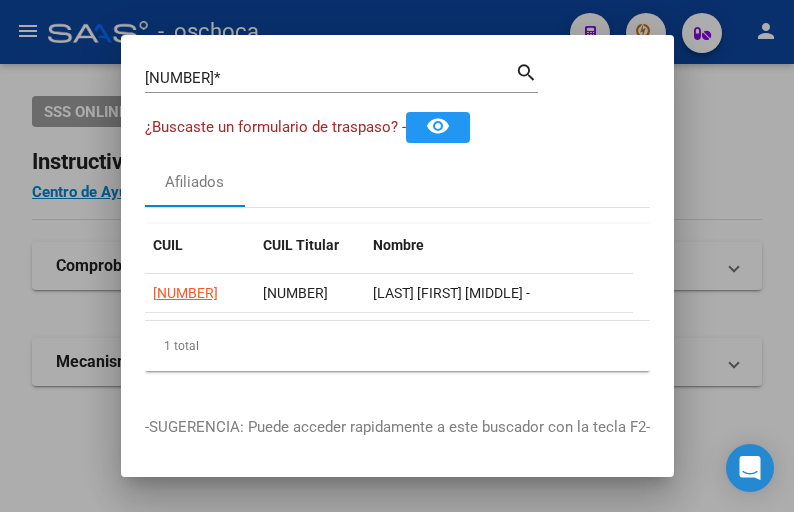 click on "[NUMBER]* Buscar (apellido, dni, cuil, nro traspaso, cuit, obra social)" at bounding box center (330, 78) 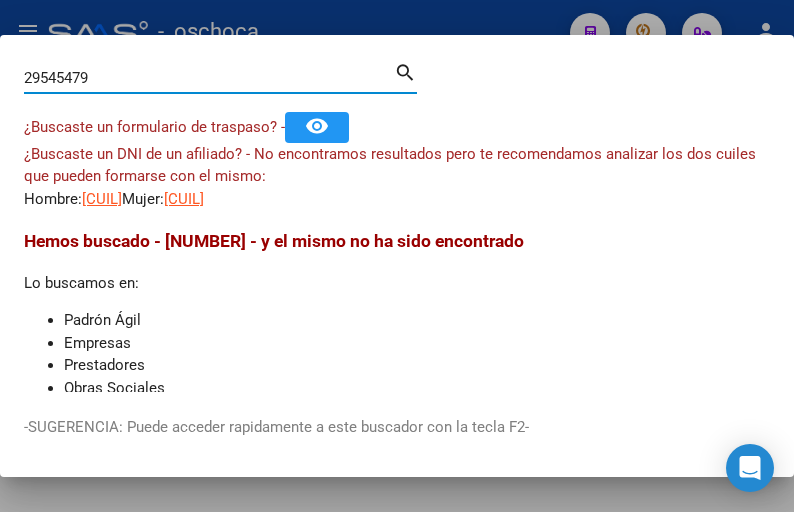 drag, startPoint x: 120, startPoint y: 86, endPoint x: -221, endPoint y: 42, distance: 343.827 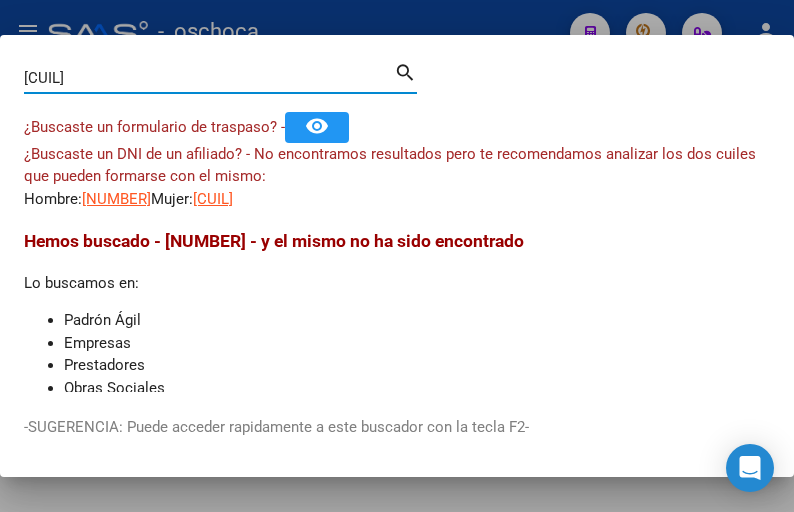 drag, startPoint x: 121, startPoint y: 70, endPoint x: -195, endPoint y: 54, distance: 316.40482 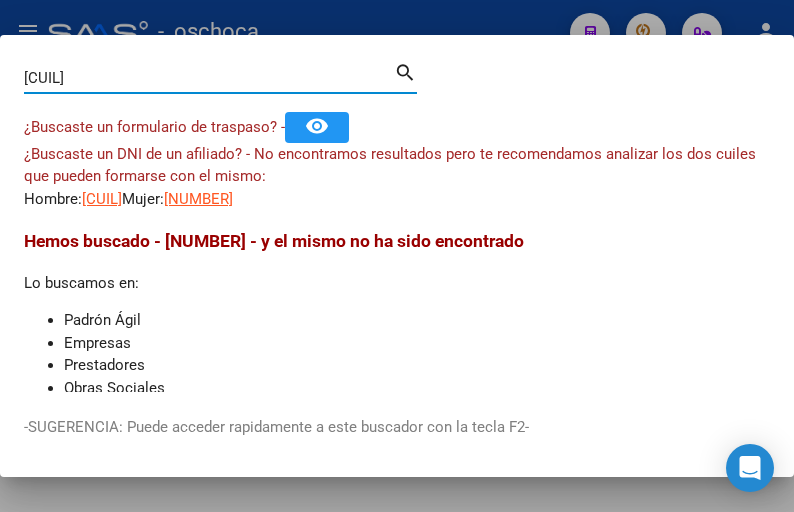 drag, startPoint x: 130, startPoint y: 77, endPoint x: -41, endPoint y: 61, distance: 171.7469 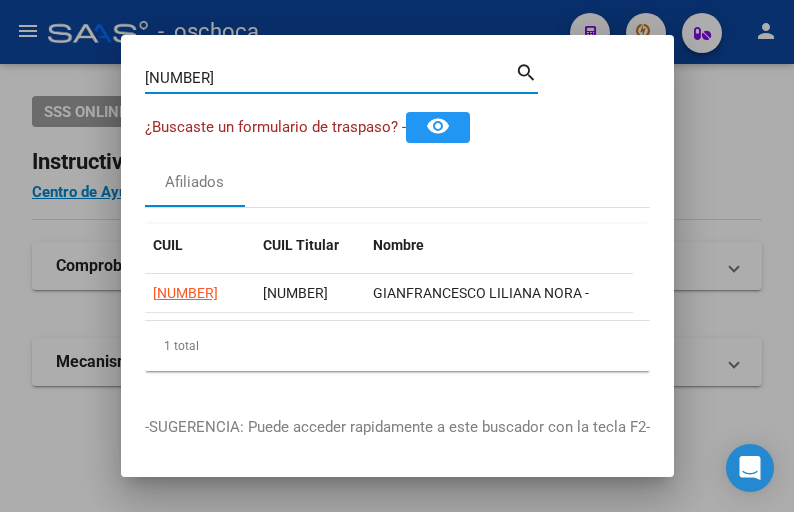 drag, startPoint x: 230, startPoint y: 79, endPoint x: -133, endPoint y: 66, distance: 363.2327 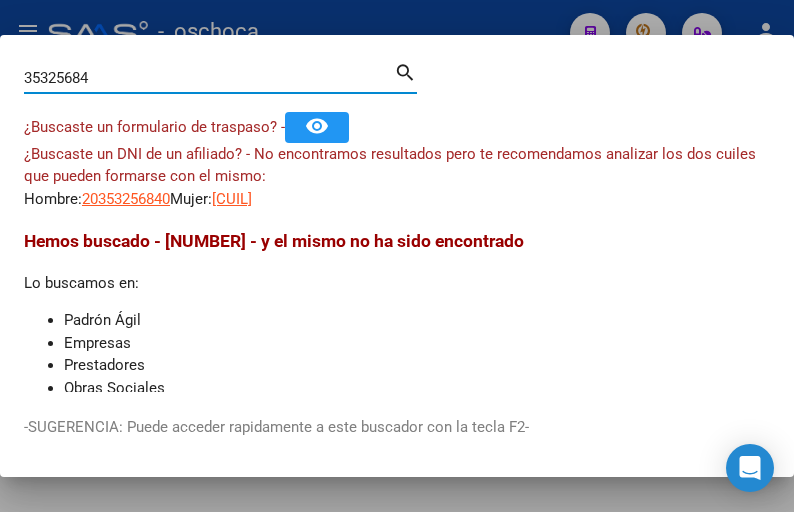 drag, startPoint x: 144, startPoint y: 77, endPoint x: -290, endPoint y: 37, distance: 435.83942 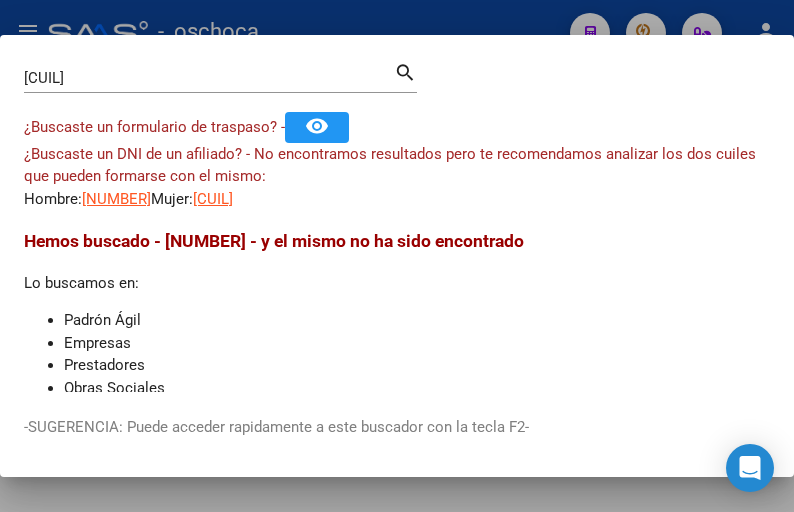click on "43098160 Buscar (apellido, dni, cuil, nro traspaso, cuit, obra social) search" at bounding box center [220, 76] 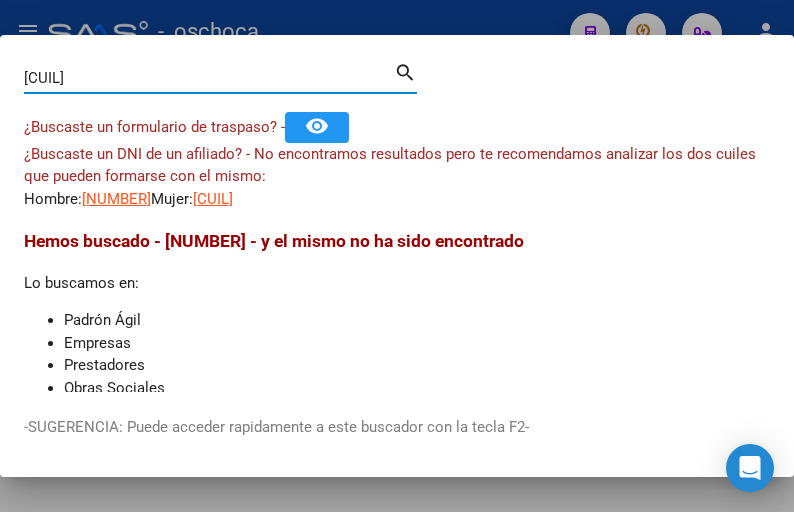 click on "[CUIL]" at bounding box center (209, 78) 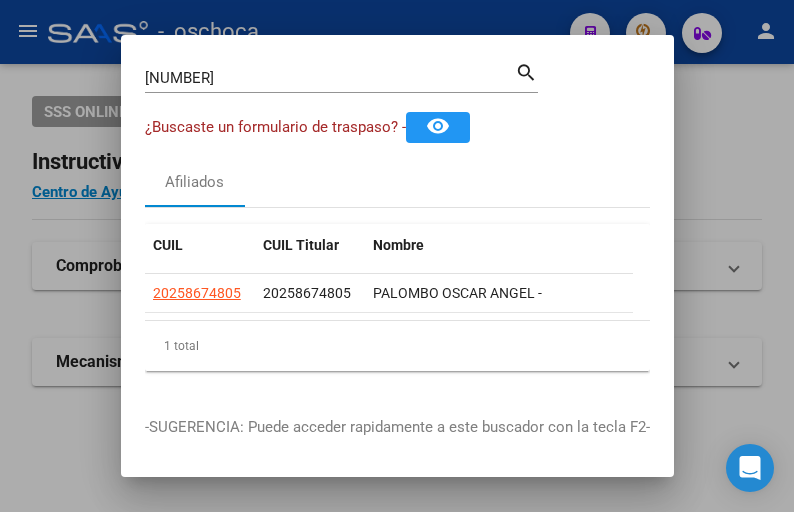 drag, startPoint x: 207, startPoint y: 65, endPoint x: 156, endPoint y: 54, distance: 52.17279 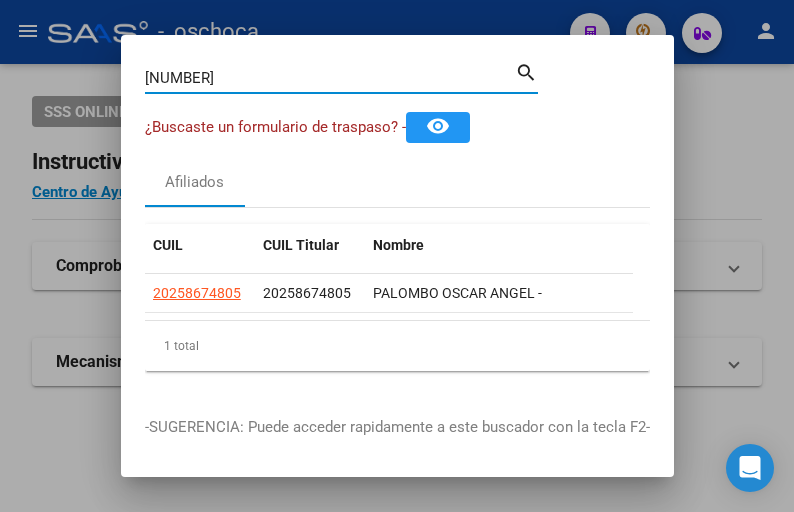 drag, startPoint x: 209, startPoint y: 83, endPoint x: -17, endPoint y: 16, distance: 235.72229 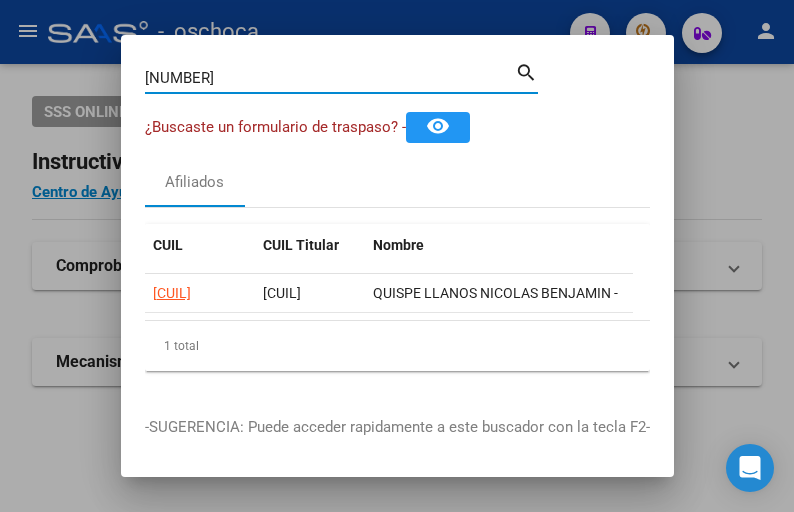 click on "[NUMBER]" at bounding box center (330, 78) 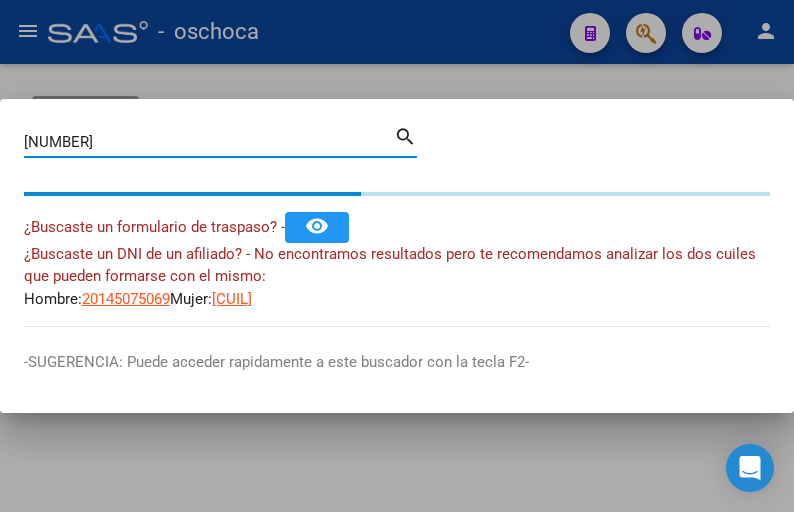 type 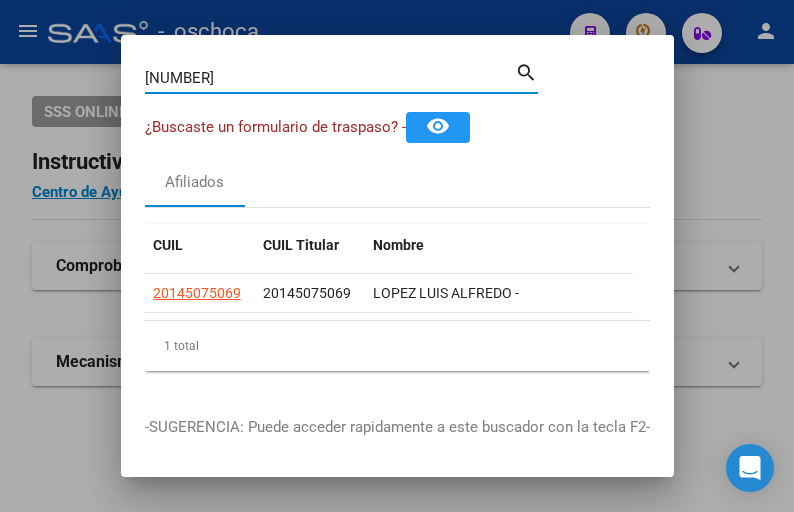 drag, startPoint x: 220, startPoint y: 82, endPoint x: -57, endPoint y: 58, distance: 278.03778 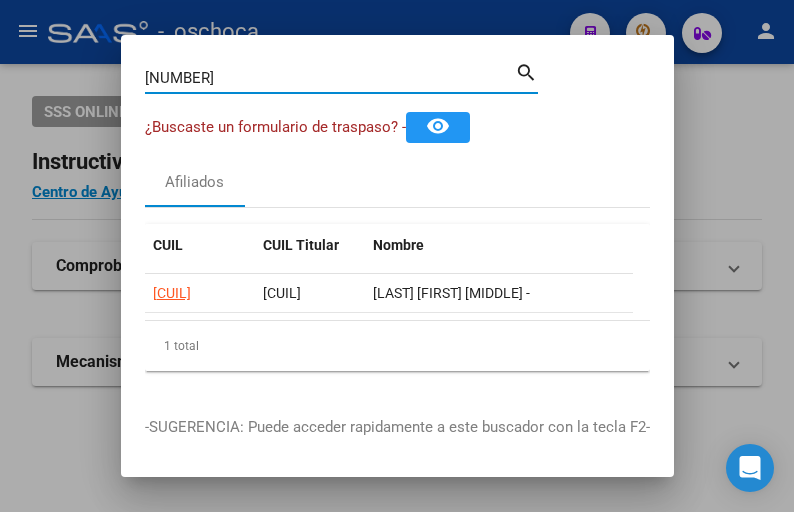 drag, startPoint x: 241, startPoint y: 83, endPoint x: 25, endPoint y: 19, distance: 225.28204 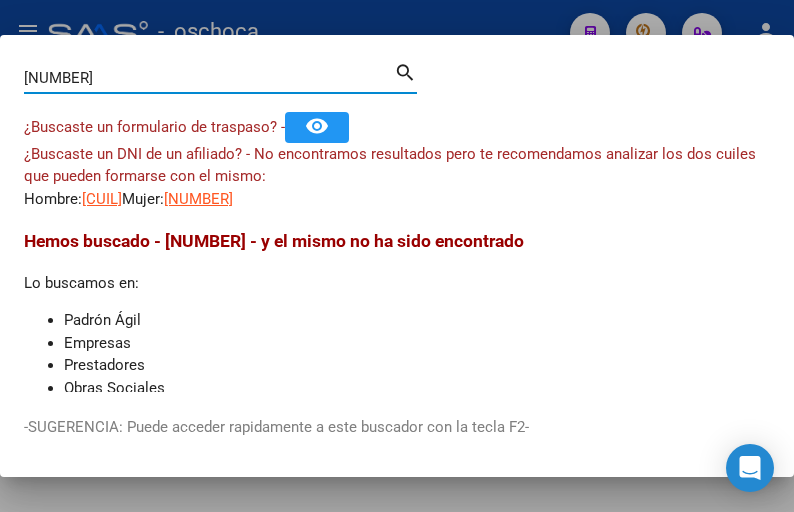 drag, startPoint x: 157, startPoint y: 80, endPoint x: -91, endPoint y: 54, distance: 249.35918 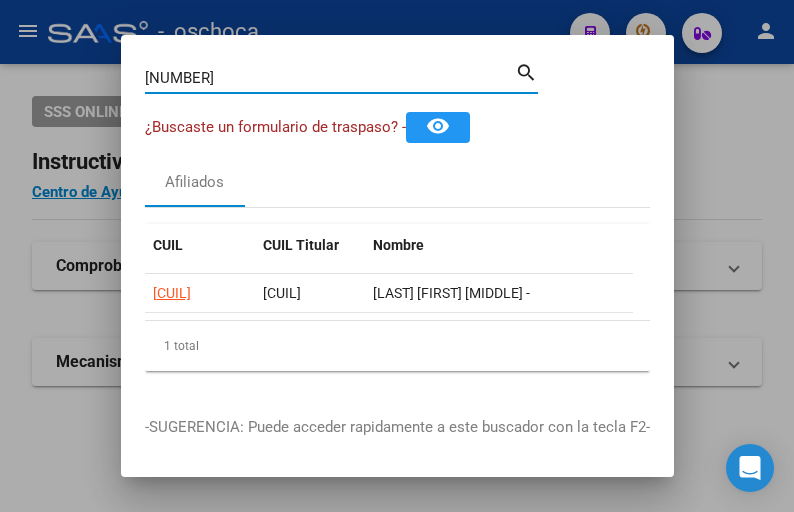 drag, startPoint x: 247, startPoint y: 68, endPoint x: -80, endPoint y: -7, distance: 335.4907 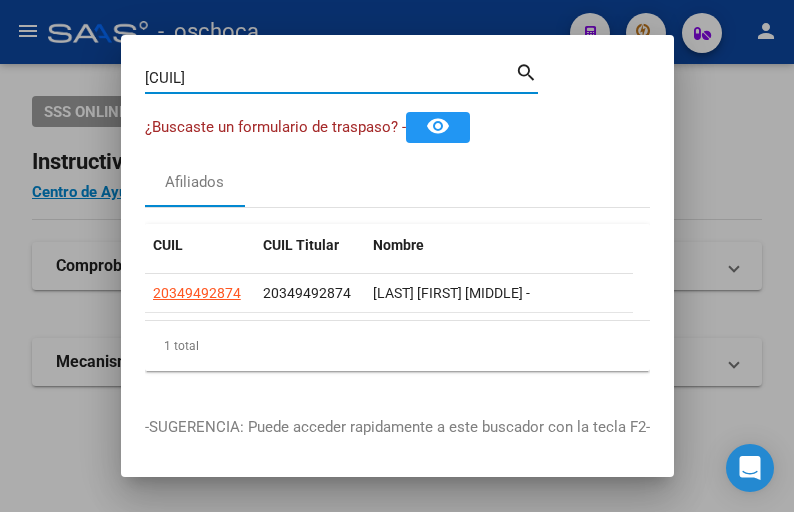 drag, startPoint x: 225, startPoint y: 69, endPoint x: -204, endPoint y: -47, distance: 444.40634 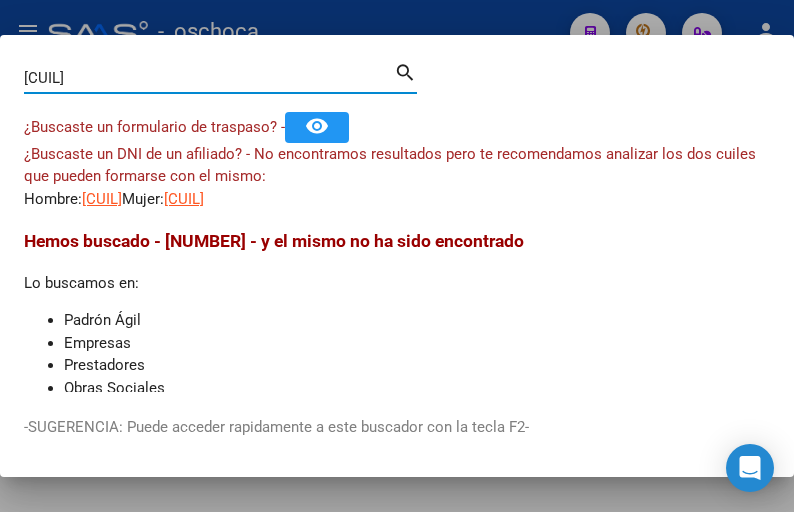 drag, startPoint x: 183, startPoint y: 68, endPoint x: -495, endPoint y: 49, distance: 678.2662 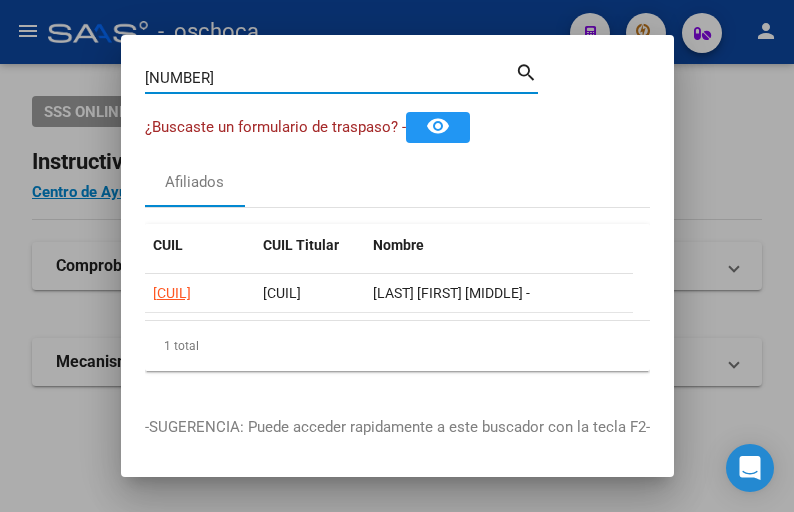 drag, startPoint x: 239, startPoint y: 71, endPoint x: 10, endPoint y: 6, distance: 238.04622 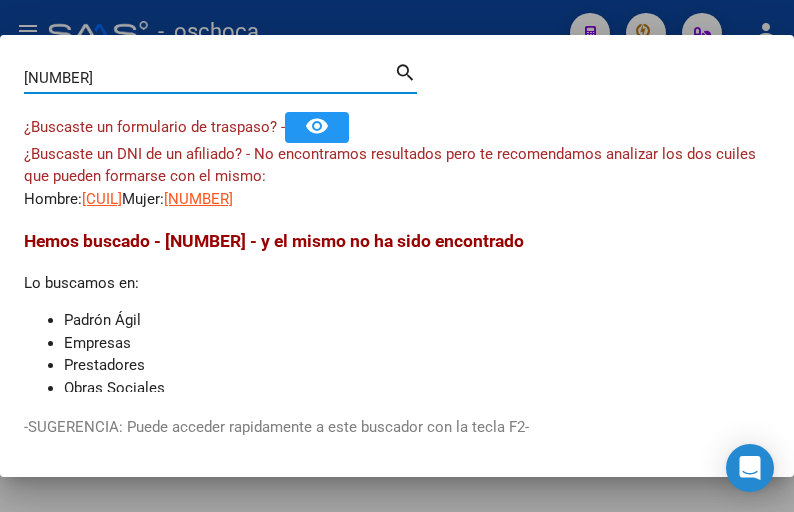 drag, startPoint x: 134, startPoint y: 71, endPoint x: -172, endPoint y: 17, distance: 310.72818 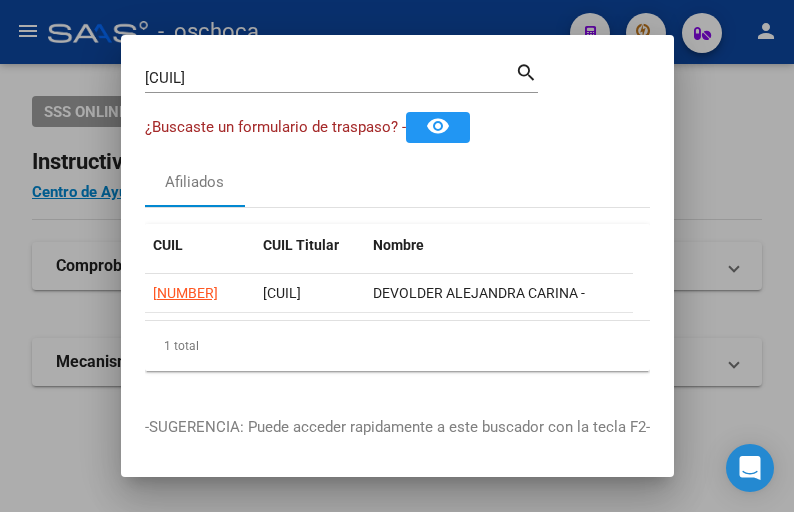 drag, startPoint x: 244, startPoint y: 55, endPoint x: -189, endPoint y: -22, distance: 439.79312 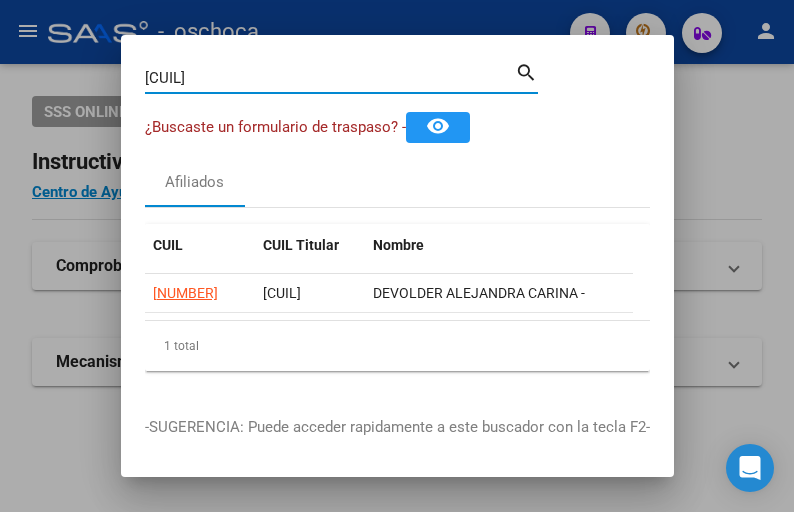 drag, startPoint x: 211, startPoint y: 77, endPoint x: -541, endPoint y: 13, distance: 754.7185 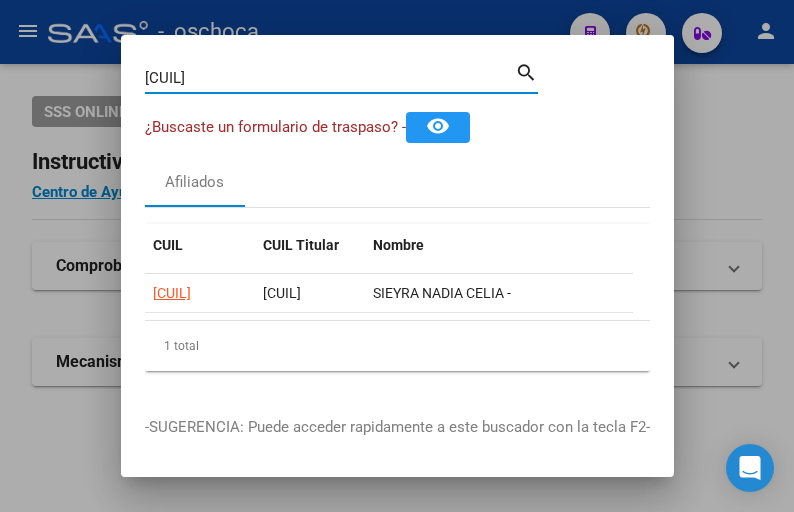 drag, startPoint x: 265, startPoint y: 84, endPoint x: -42, endPoint y: 51, distance: 308.76852 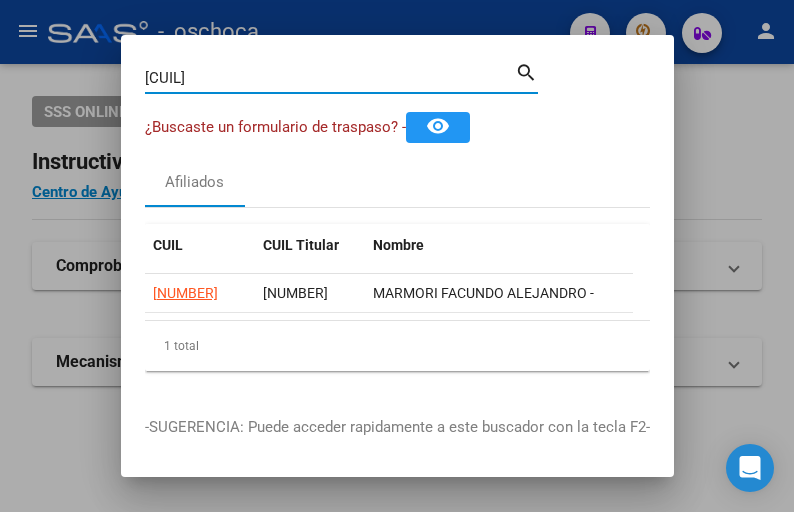 drag, startPoint x: 204, startPoint y: 84, endPoint x: -214, endPoint y: 68, distance: 418.30612 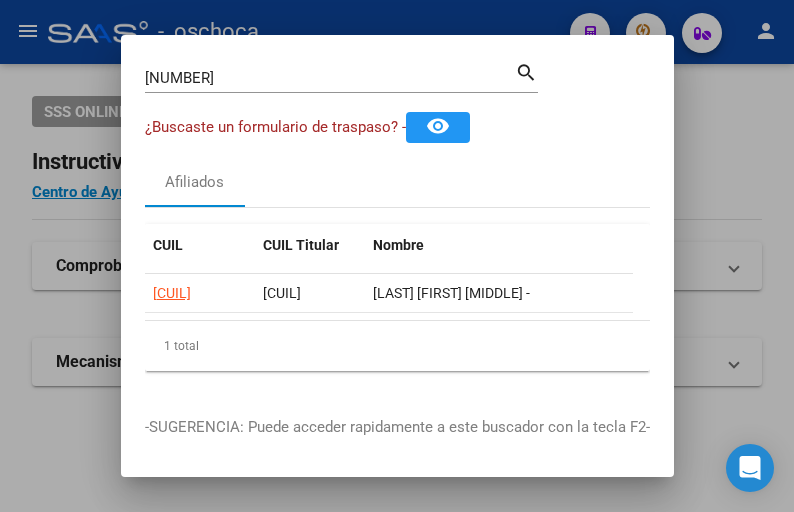 drag, startPoint x: 230, startPoint y: 87, endPoint x: 2, endPoint y: 82, distance: 228.05482 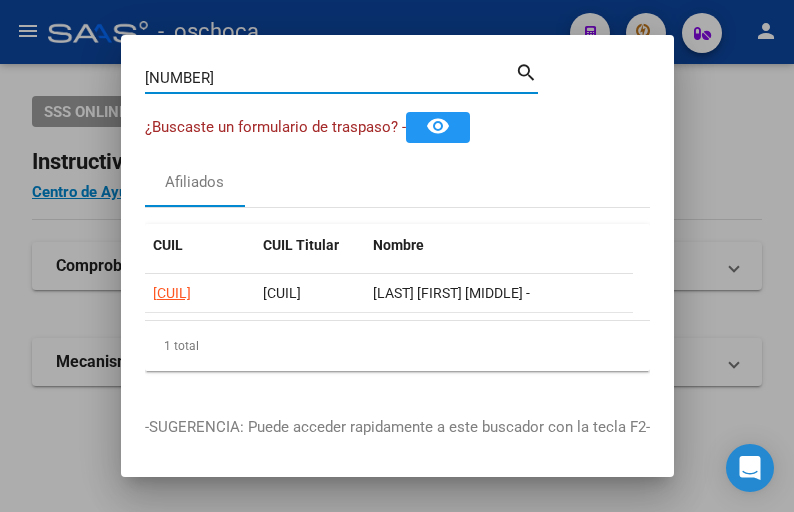 drag, startPoint x: 227, startPoint y: 80, endPoint x: 129, endPoint y: 54, distance: 101.390335 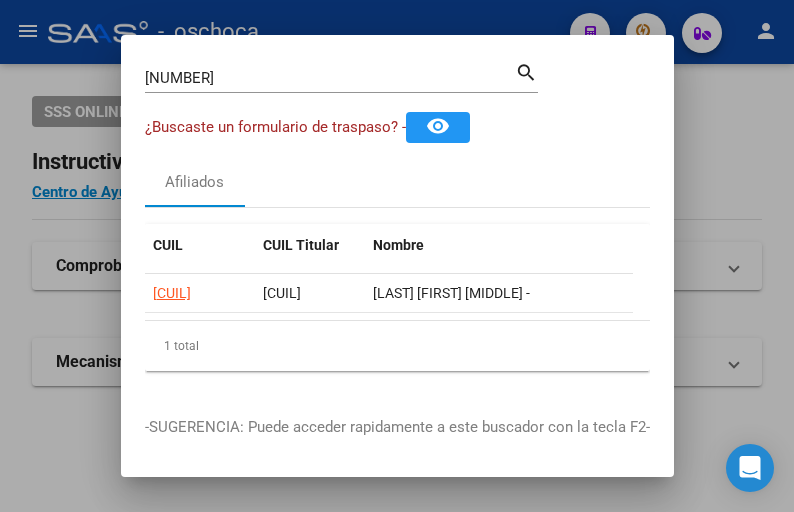 drag, startPoint x: 221, startPoint y: 89, endPoint x: 105, endPoint y: 54, distance: 121.16518 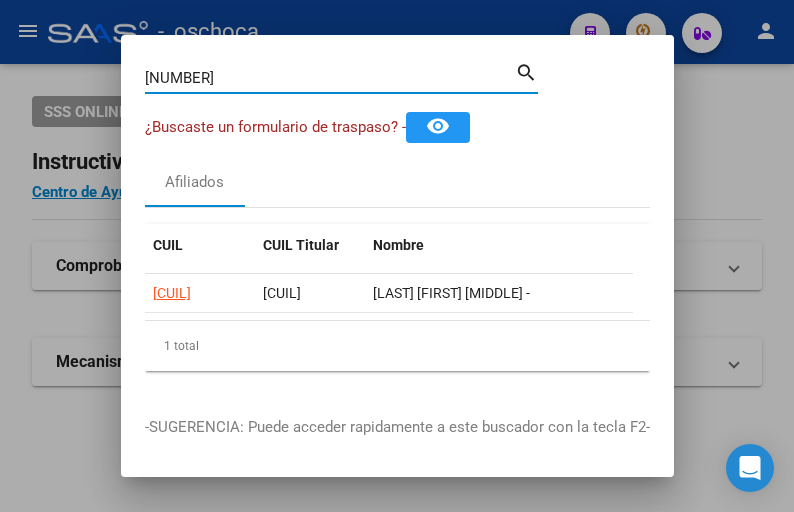 click on "[NUMBER]" at bounding box center [330, 78] 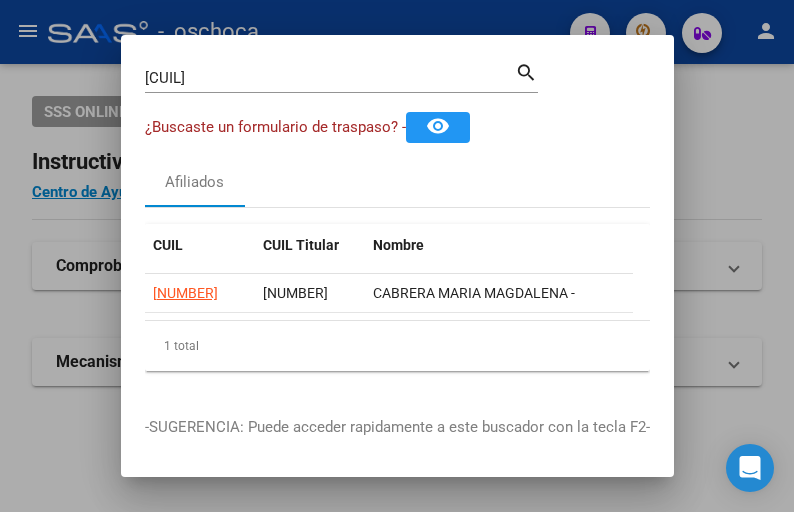 drag, startPoint x: 219, startPoint y: 64, endPoint x: 27, endPoint y: 87, distance: 193.3727 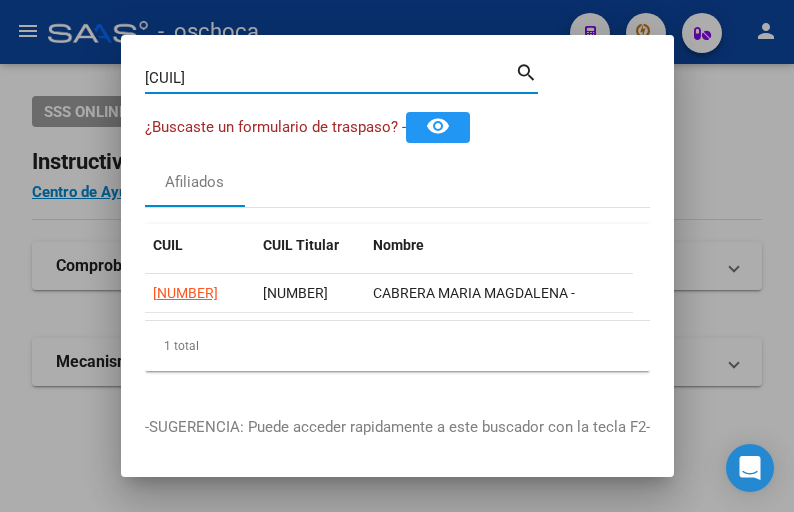 drag, startPoint x: 209, startPoint y: 78, endPoint x: -196, endPoint y: -119, distance: 450.37097 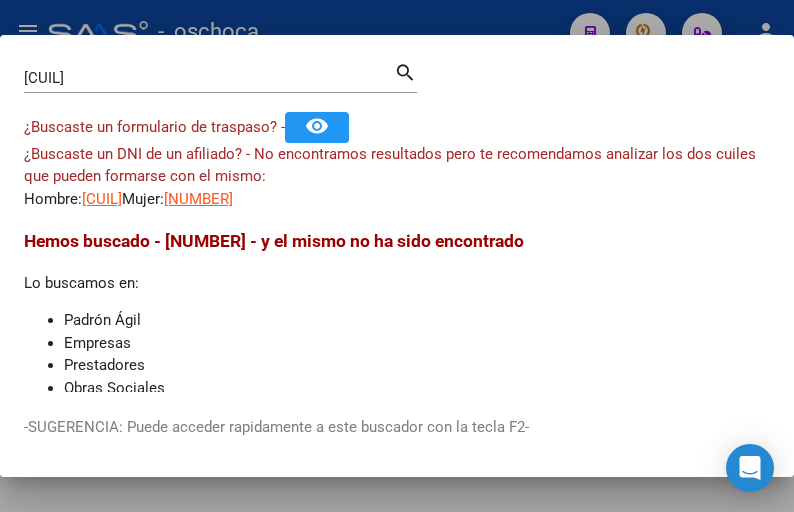 click on "[NUMBER] Buscar (apellido, dni, cuil, nro traspaso, cuit, obra social) search ¿Buscaste un formulario de traspaso? -   remove_red_eye ¿Buscaste un DNI de un afiliado? - No encontramos resultados pero te recomendamos analizar los dos cuiles que pueden formarse con el mismo:  Hombre:  [NUMBER]     Mujer:  [NUMBER] Hemos buscado - [NUMBER] - y el mismo no ha sido encontrado  Lo buscamos en:  Padrón Ágil Empresas Prestadores Obras Sociales Traspasos ANMAT / Trazabilidad Traspasos Direccion -SUGERENCIA: Puede acceder rapidamente a este buscador con la tecla F2-" at bounding box center (397, 256) 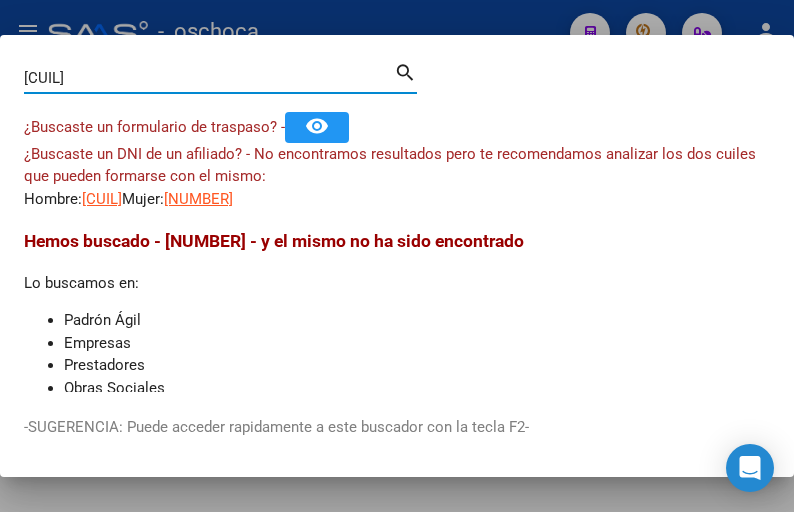 drag, startPoint x: 161, startPoint y: 73, endPoint x: -68, endPoint y: 41, distance: 231.225 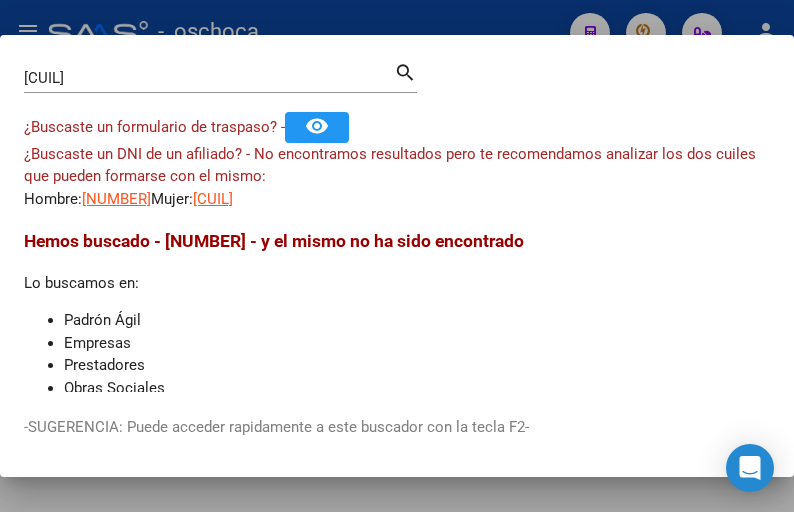 click on "[CUIL]" at bounding box center (209, 78) 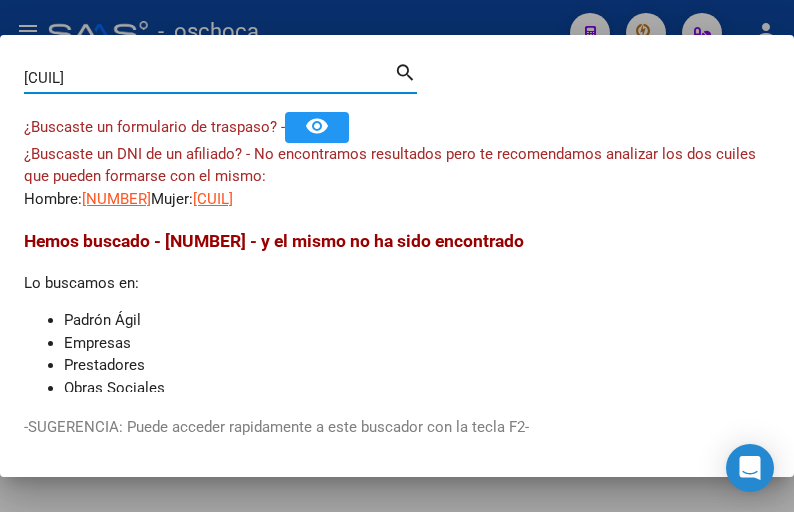 click on "[CUIL]" at bounding box center [209, 78] 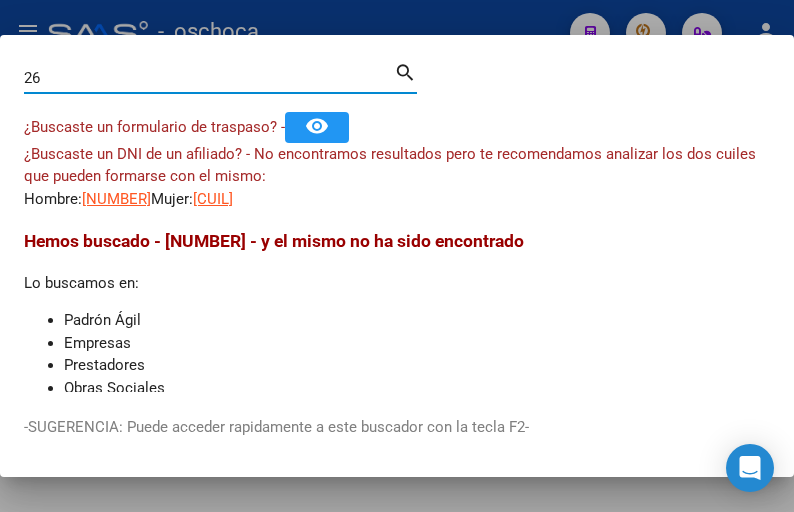 type on "2" 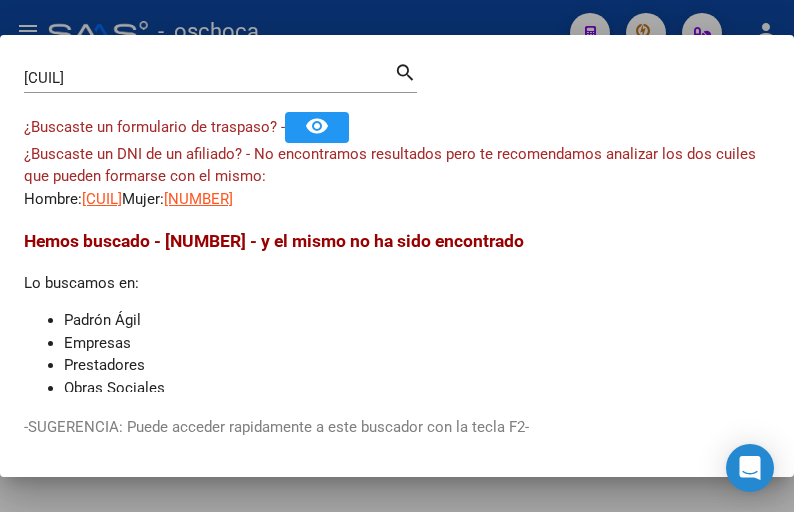 click on "[CUIL]" at bounding box center [209, 78] 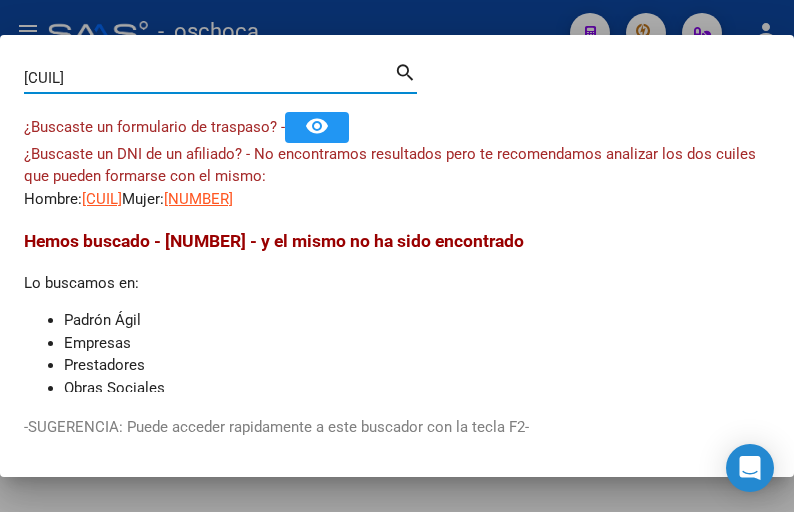 click on "[CUIL]" at bounding box center [209, 78] 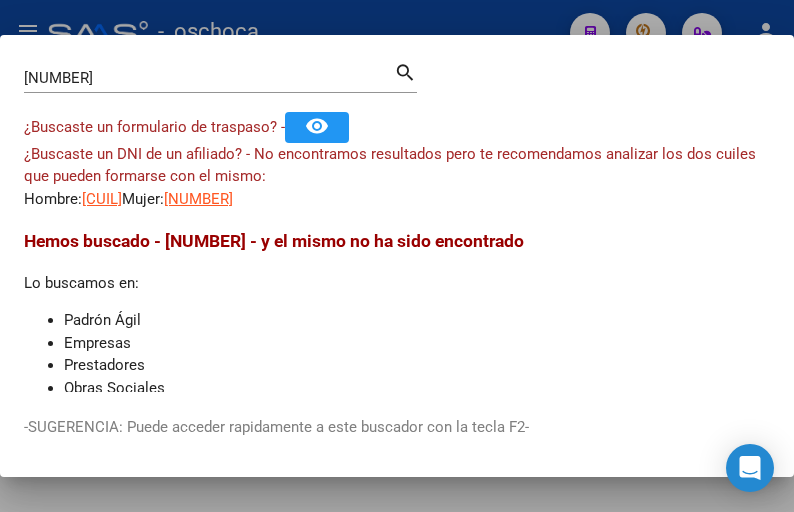 click on "[NUMBER] Buscar (apellido, dni, cuil, nro traspaso, cuit, obra social)" at bounding box center (209, 78) 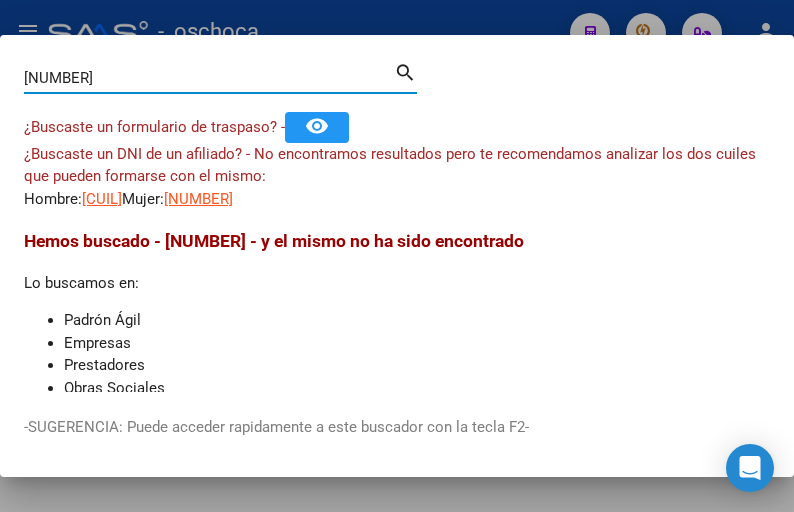 drag, startPoint x: 4, startPoint y: 70, endPoint x: -137, endPoint y: 41, distance: 143.95139 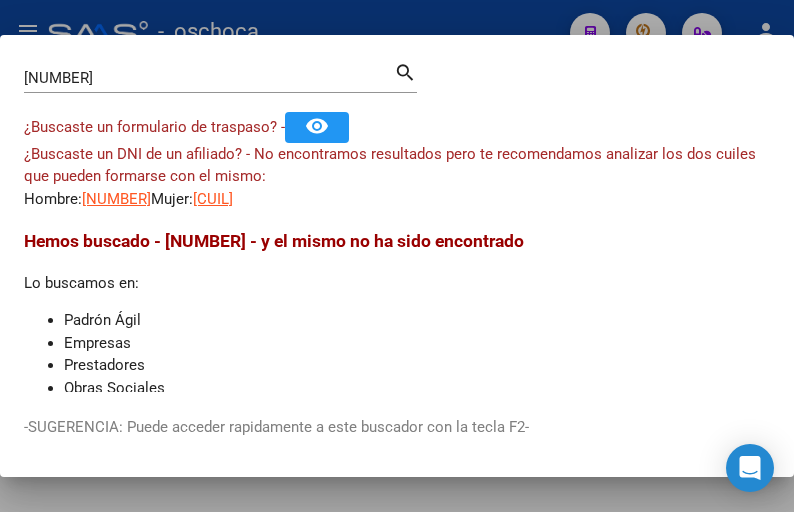 click on "[NUMBER] Buscar (apellido, dni, cuil, nro traspaso, cuit, obra social) search" at bounding box center [220, 76] 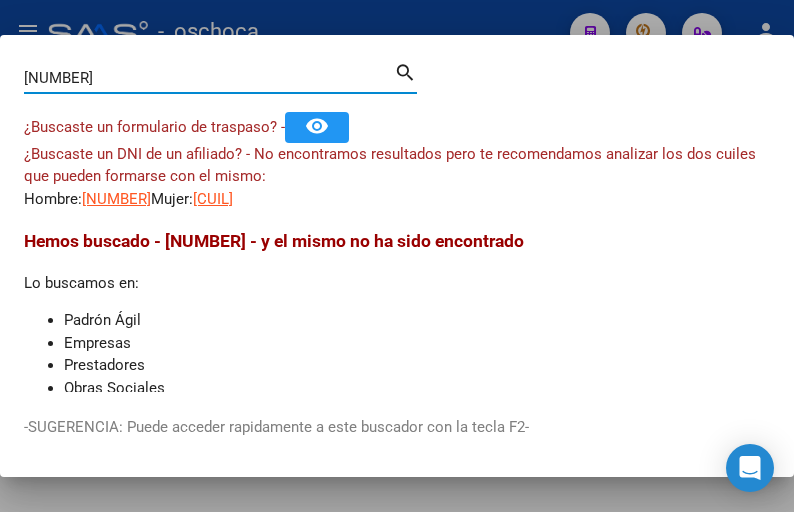 drag, startPoint x: 213, startPoint y: 69, endPoint x: -331, endPoint y: 58, distance: 544.1112 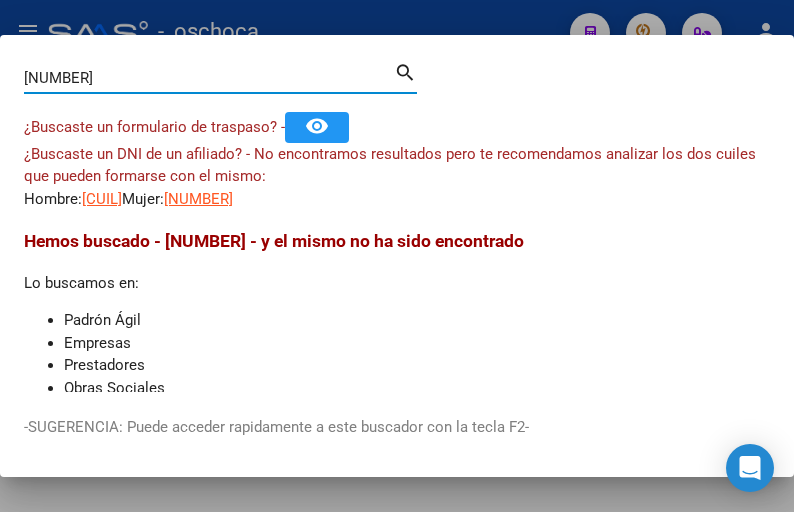 click on "[NUMBER]" at bounding box center [209, 78] 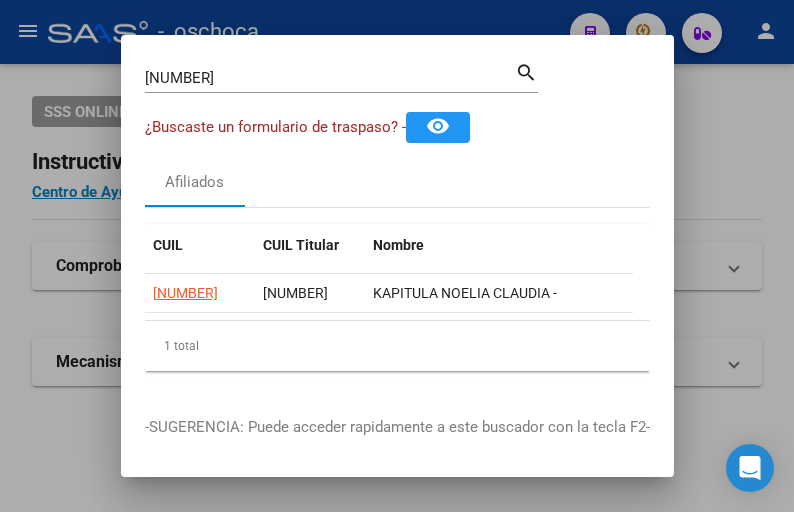 click on "[NUMBER] Buscar (apellido, dni, cuil, nro traspaso, cuit, obra social)" at bounding box center [330, 78] 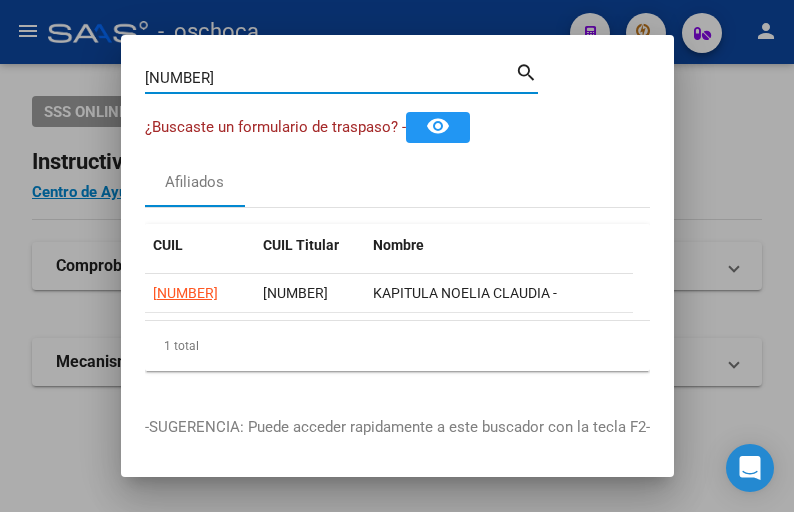 drag, startPoint x: 243, startPoint y: 84, endPoint x: -102, endPoint y: 19, distance: 351.0698 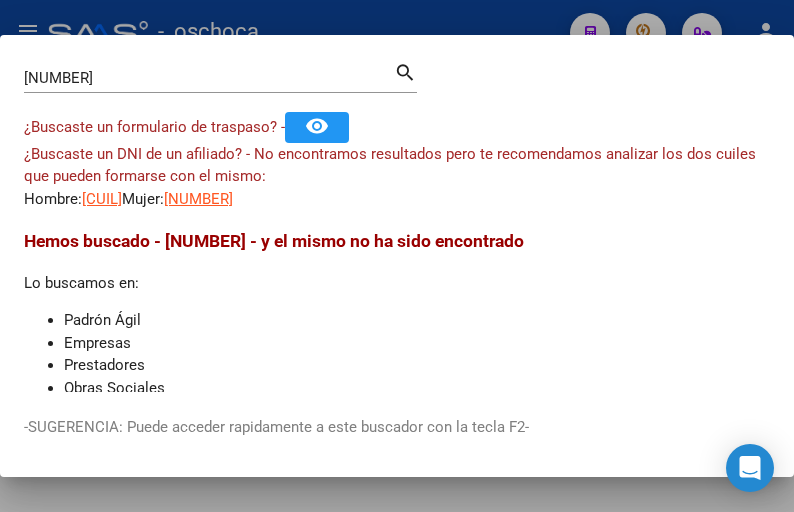 click on "[NUMBER] Buscar (apellido, dni, cuil, nro traspaso, cuit, obra social) search ¿Buscaste un formulario de traspaso? -   remove_red_eye ¿Buscaste un DNI de un afiliado? - No encontramos resultados pero te recomendamos analizar los dos cuiles que pueden formarse con el mismo:  Hombre:  [NUMBER]     Mujer:  [NUMBER] Hemos buscado - [NUMBER] - y el mismo no ha sido encontrado  Lo buscamos en:  Padrón Ágil Empresas Prestadores Obras Sociales Traspasos ANMAT / Trazabilidad Traspasos Direccion -SUGERENCIA: Puede acceder rapidamente a este buscador con la tecla F2-" at bounding box center [397, 256] 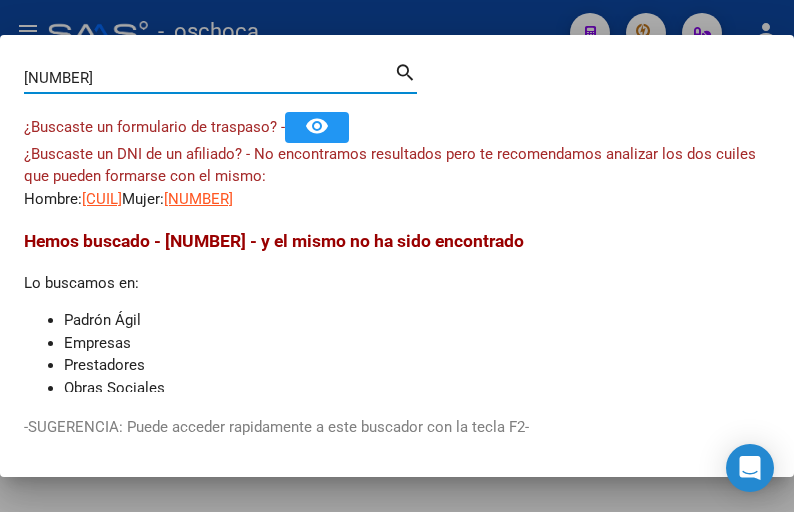 drag, startPoint x: 136, startPoint y: 75, endPoint x: -210, endPoint y: 36, distance: 348.19104 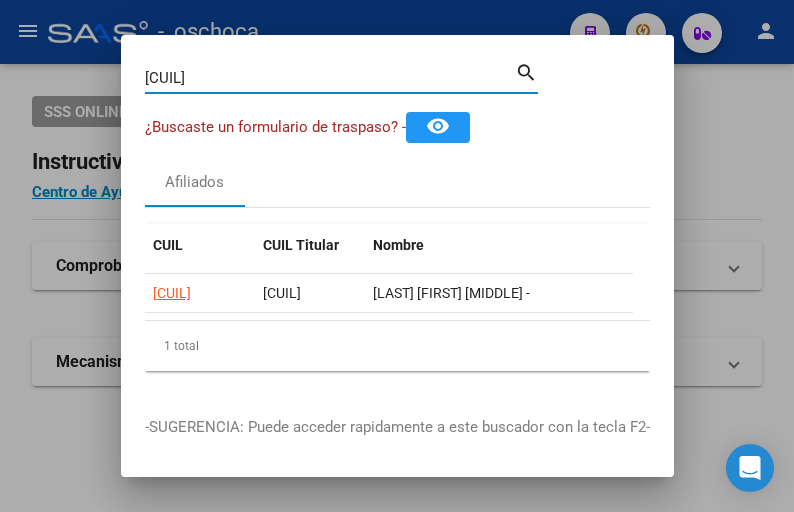 drag, startPoint x: 217, startPoint y: 79, endPoint x: -54, endPoint y: 16, distance: 278.22653 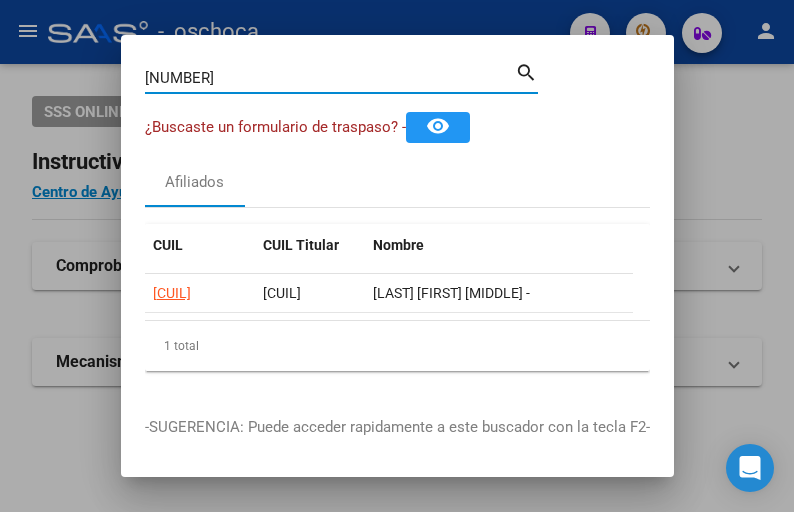 click on "[NUMBER]" at bounding box center (330, 78) 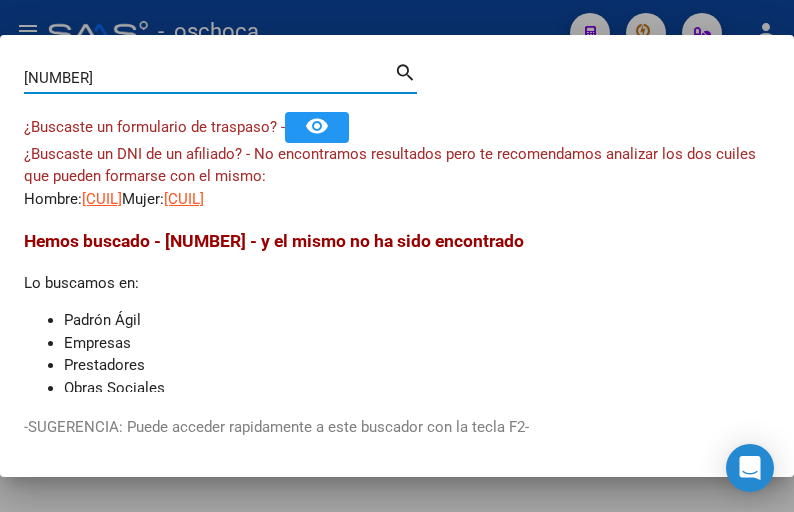 click on "[NUMBER]" at bounding box center (209, 78) 